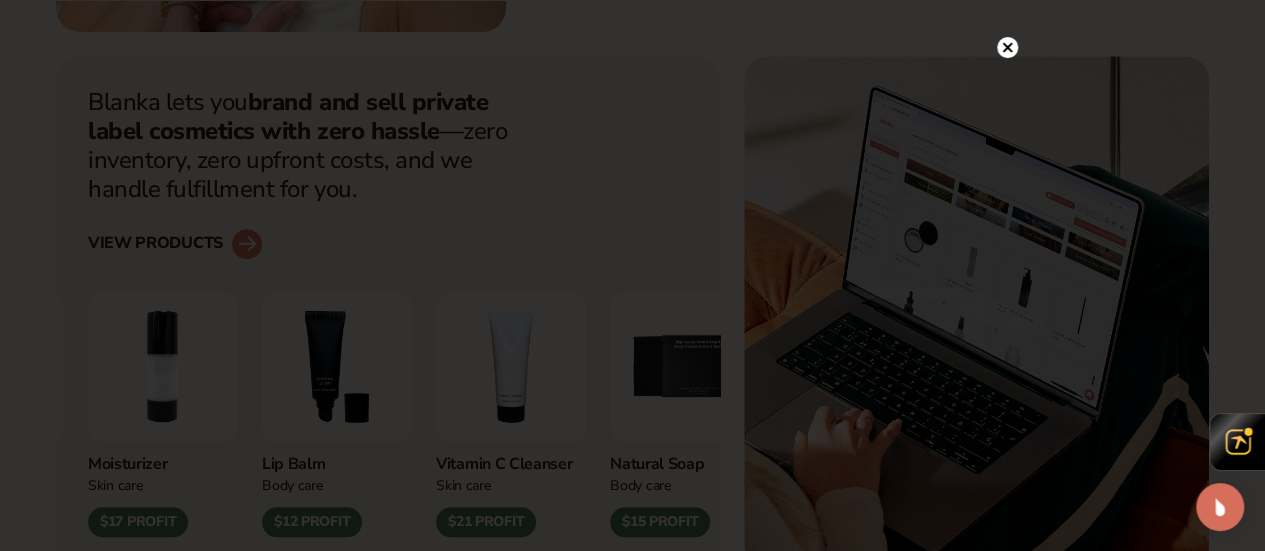 scroll, scrollTop: 756, scrollLeft: 0, axis: vertical 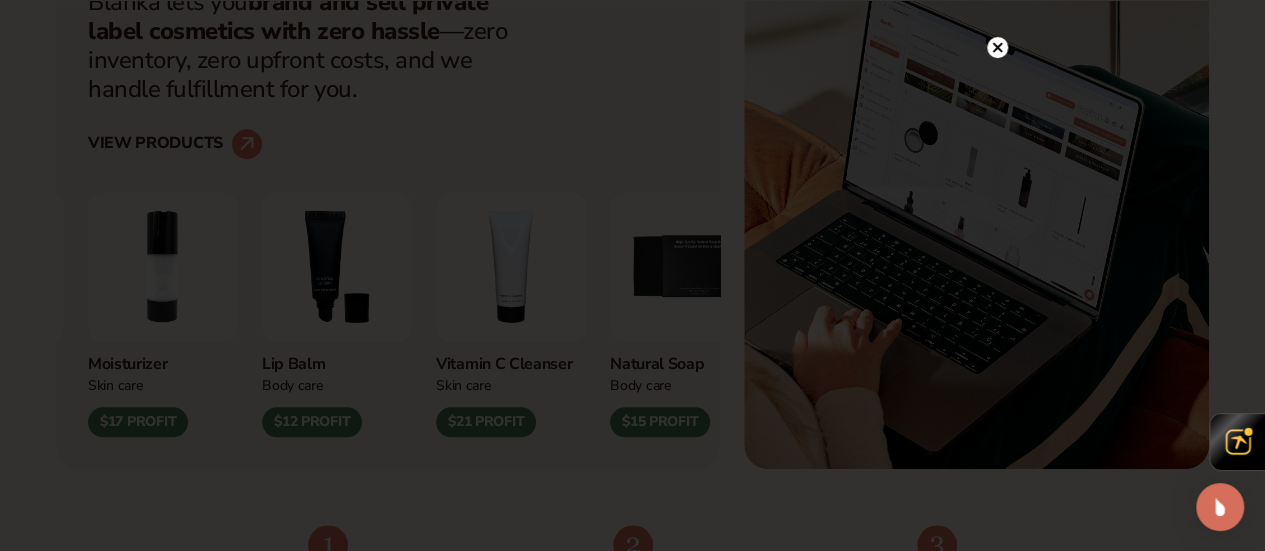 click 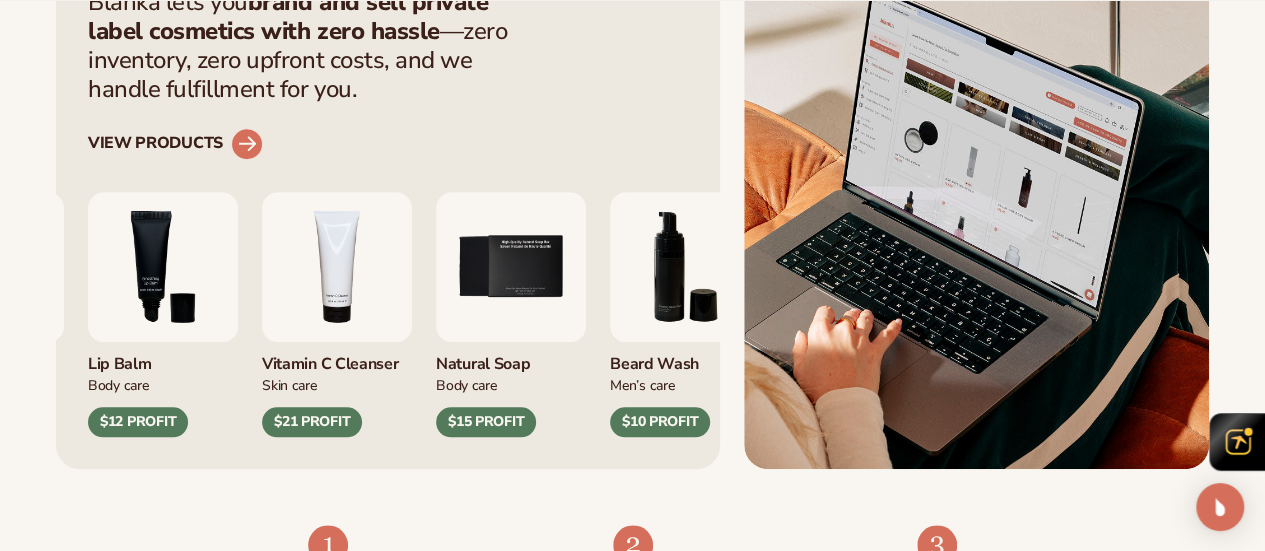 click 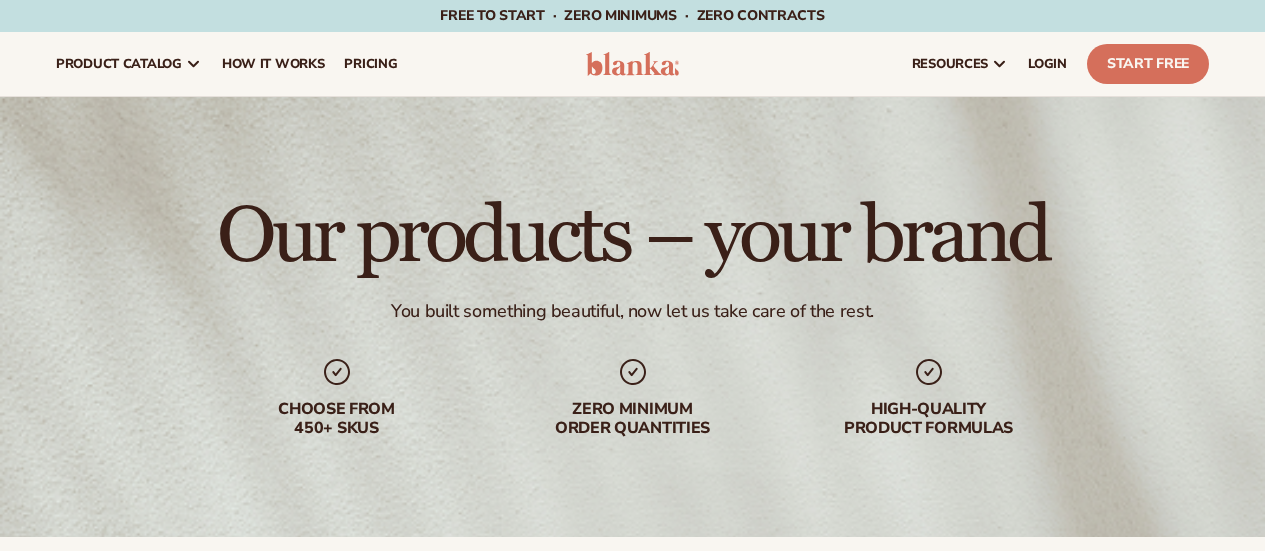 scroll, scrollTop: 0, scrollLeft: 0, axis: both 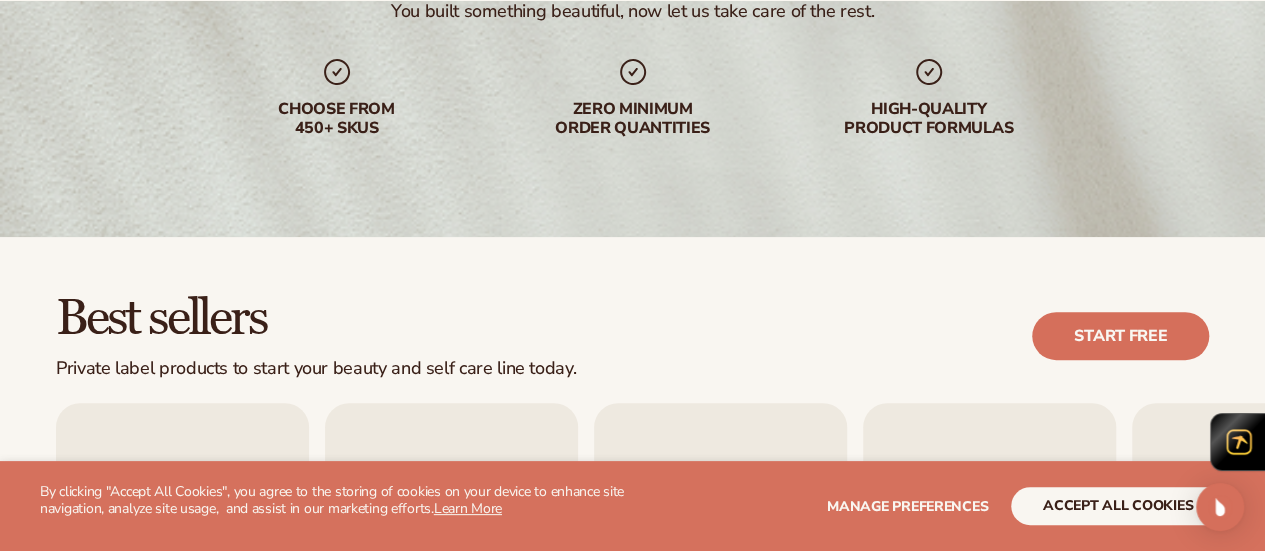 drag, startPoint x: 294, startPoint y: 293, endPoint x: 841, endPoint y: 305, distance: 547.1316 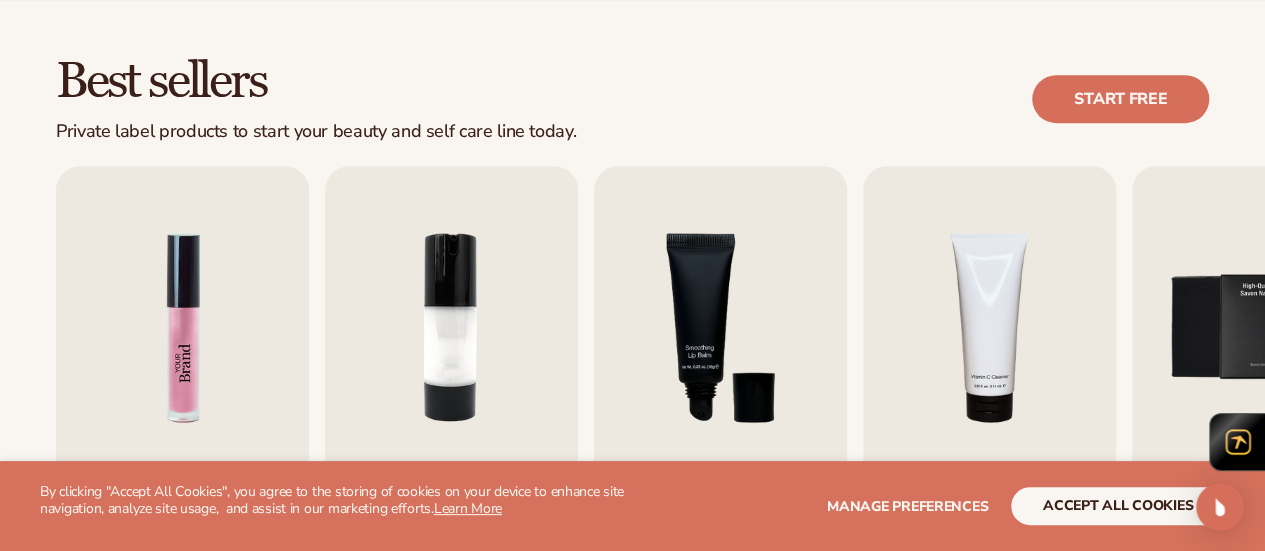 scroll, scrollTop: 700, scrollLeft: 0, axis: vertical 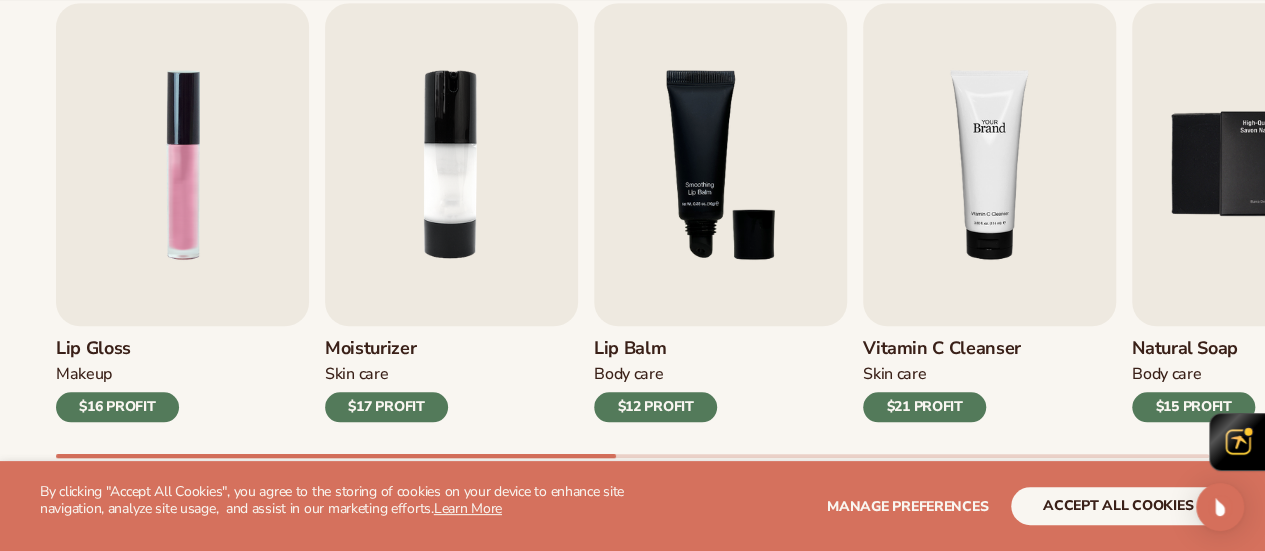 click at bounding box center (989, 164) 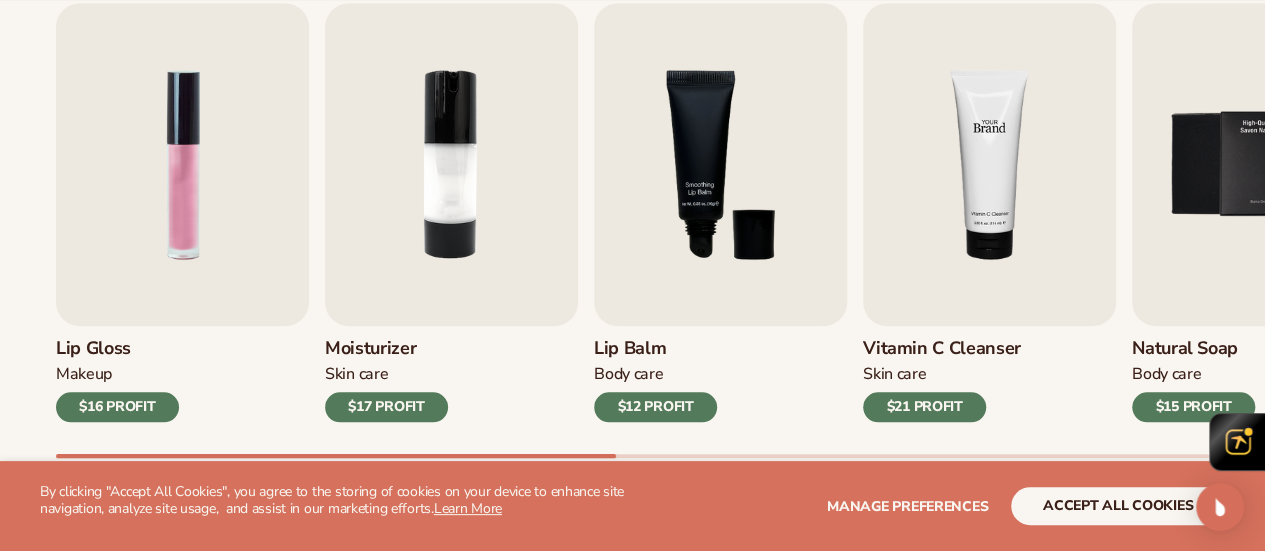 click at bounding box center (989, 164) 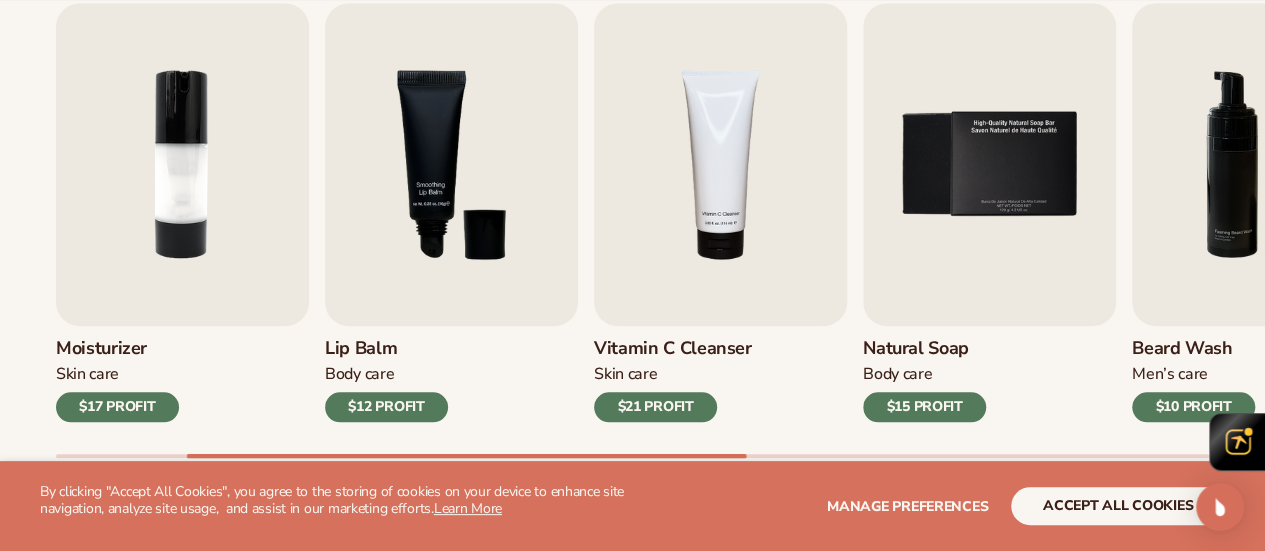 click on "$21 PROFIT" at bounding box center [655, 407] 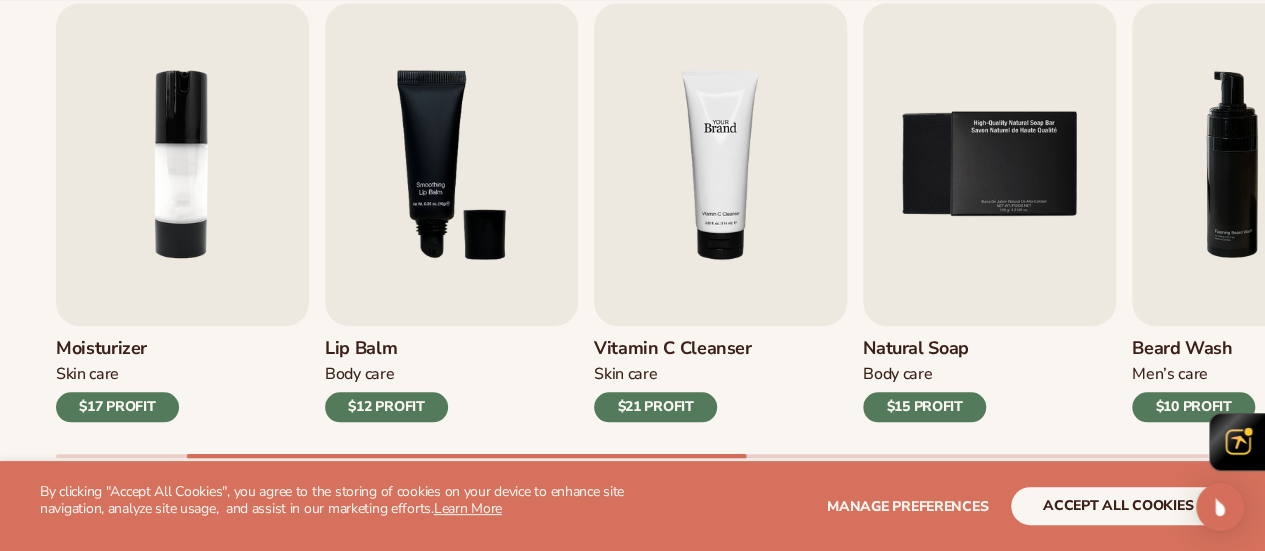 click at bounding box center [720, 164] 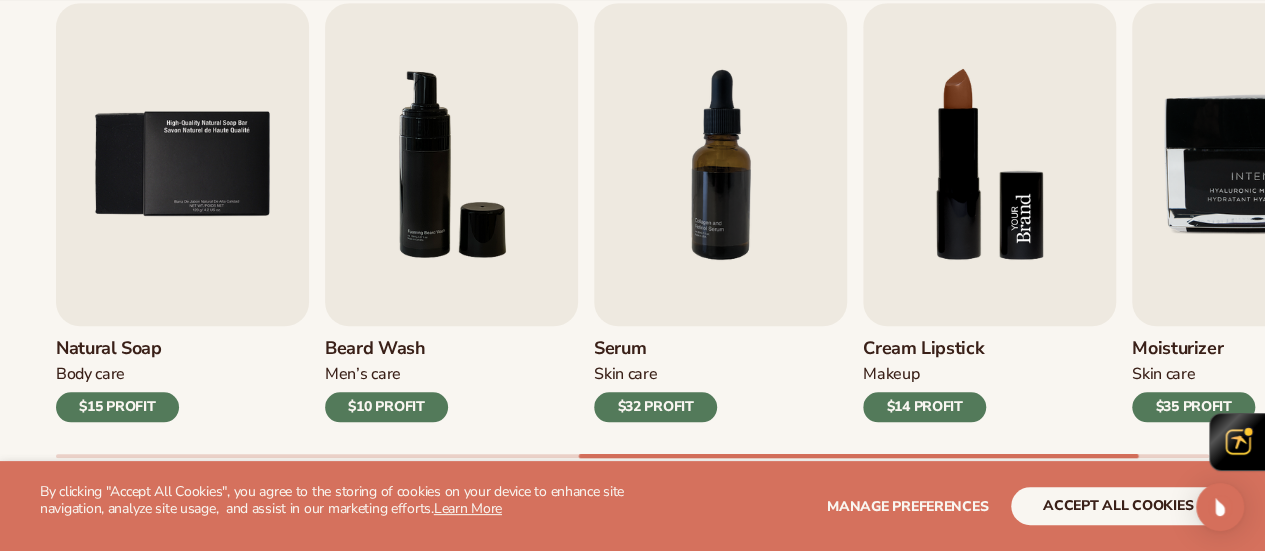click at bounding box center (989, 164) 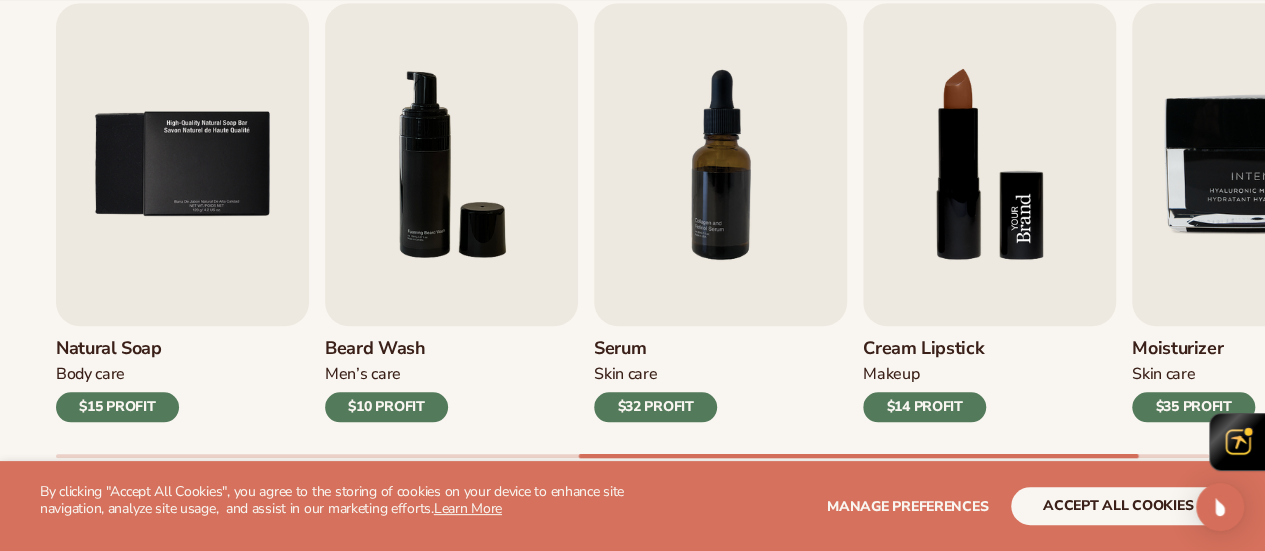 click at bounding box center [989, 164] 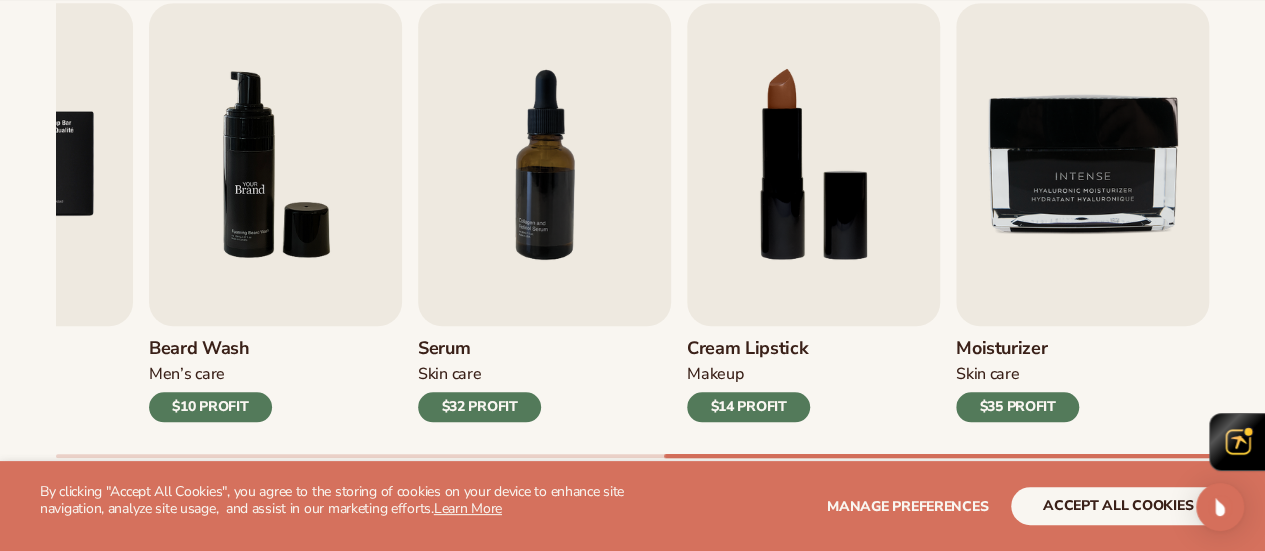 click at bounding box center [275, 164] 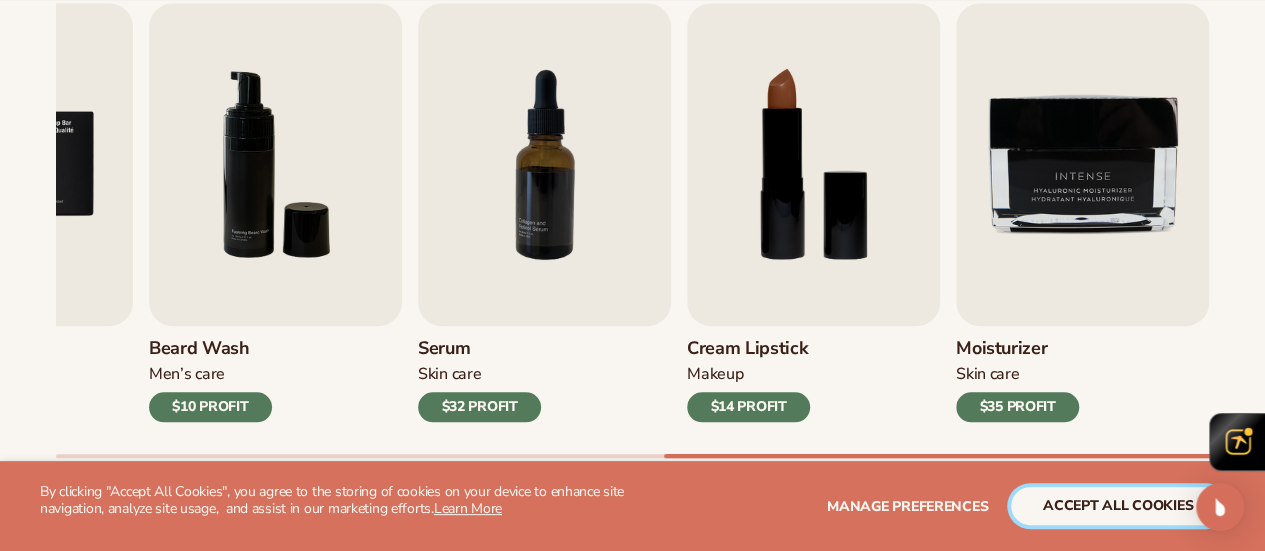 click on "accept all cookies" at bounding box center [1118, 506] 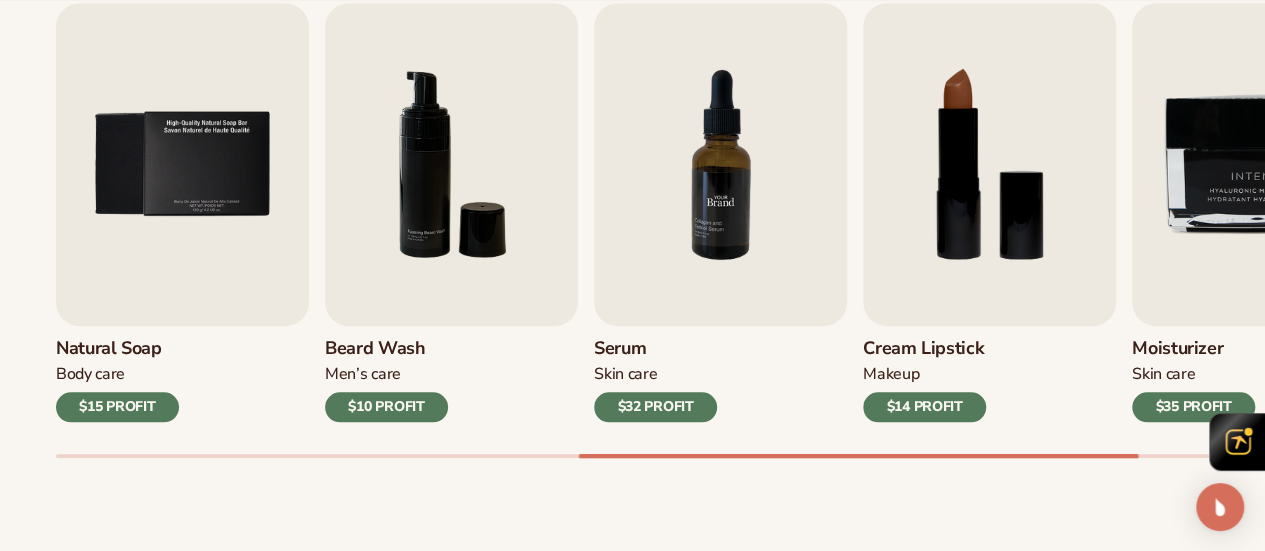 click at bounding box center [720, 164] 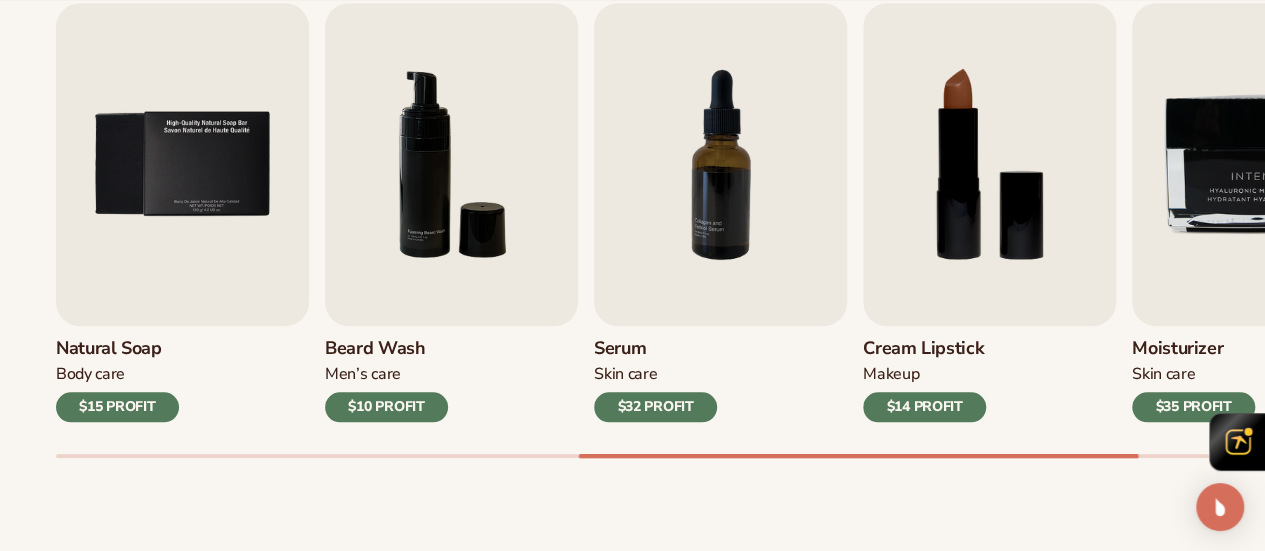 click on "$32 PROFIT" at bounding box center [655, 407] 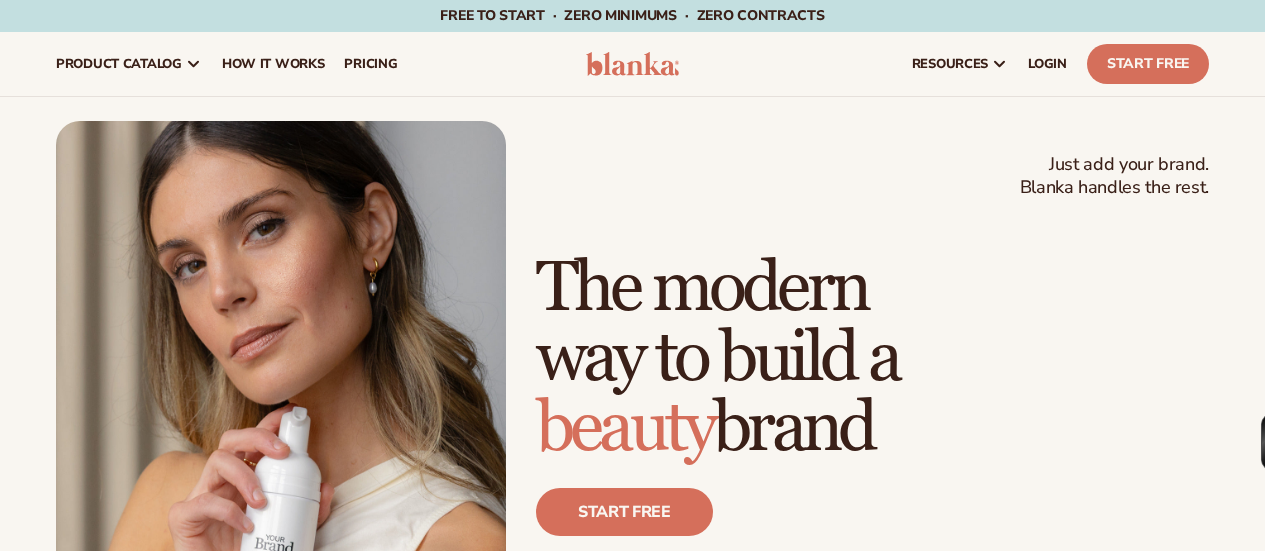 scroll, scrollTop: 0, scrollLeft: 0, axis: both 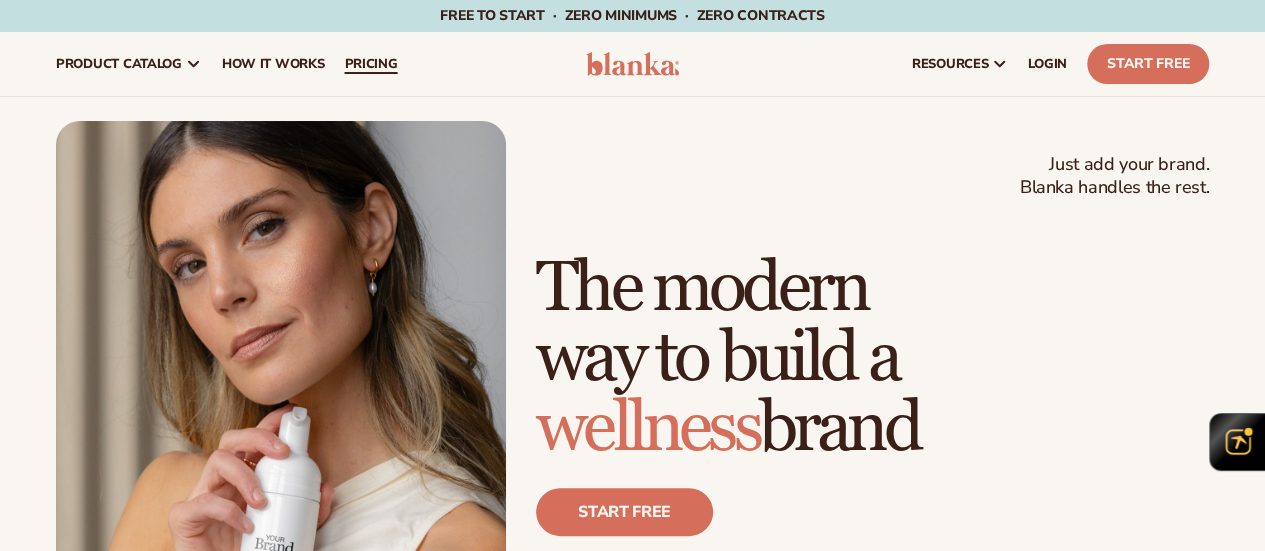 click on "pricing" at bounding box center (370, 64) 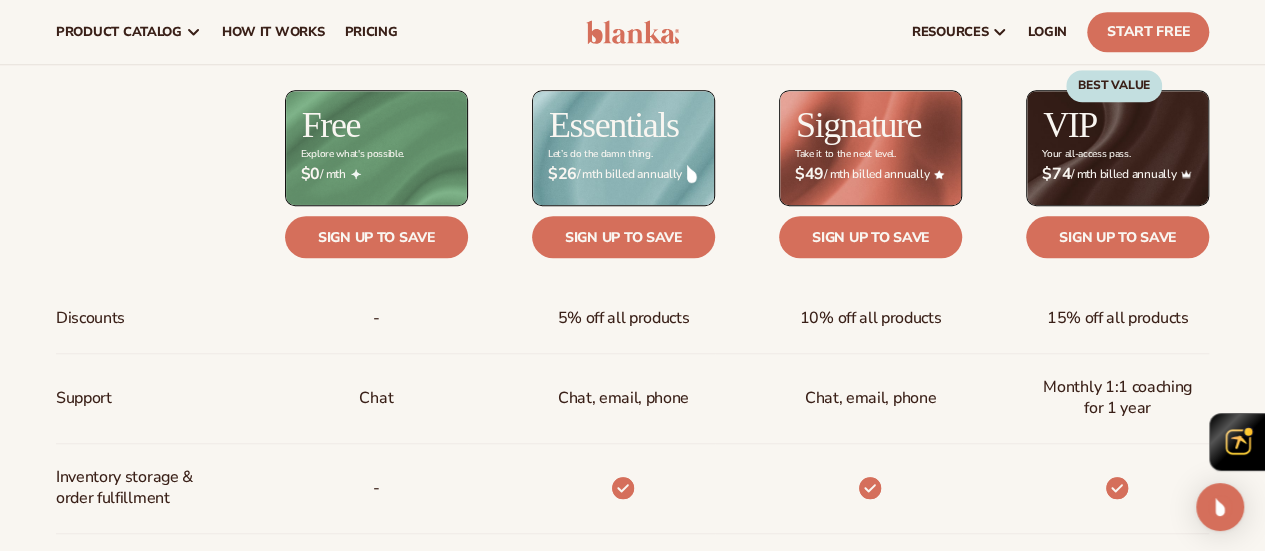 scroll, scrollTop: 724, scrollLeft: 0, axis: vertical 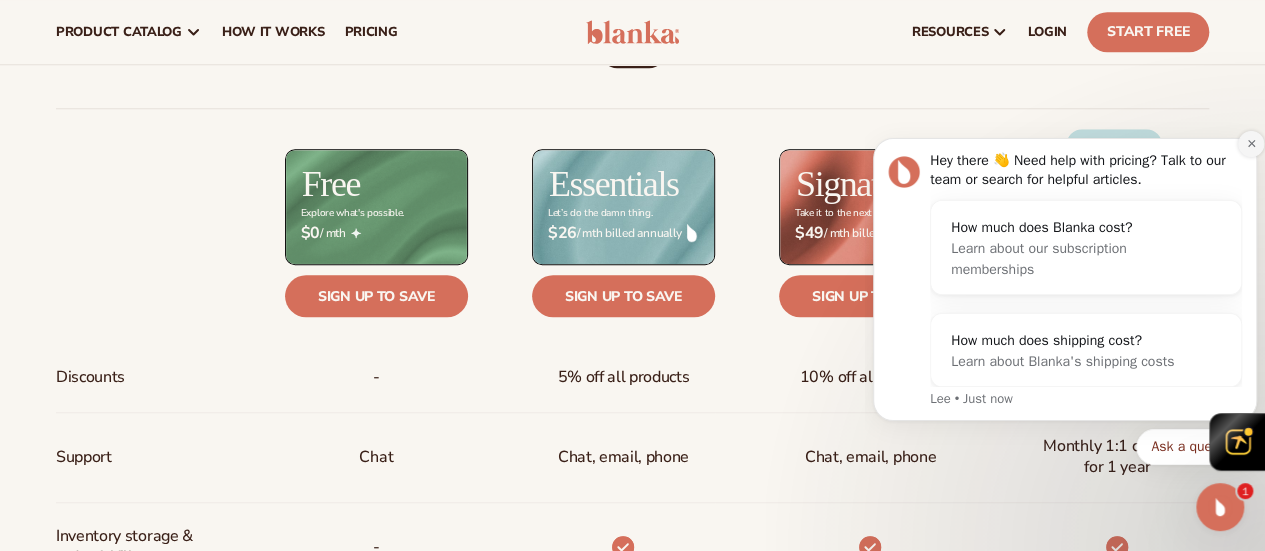 click 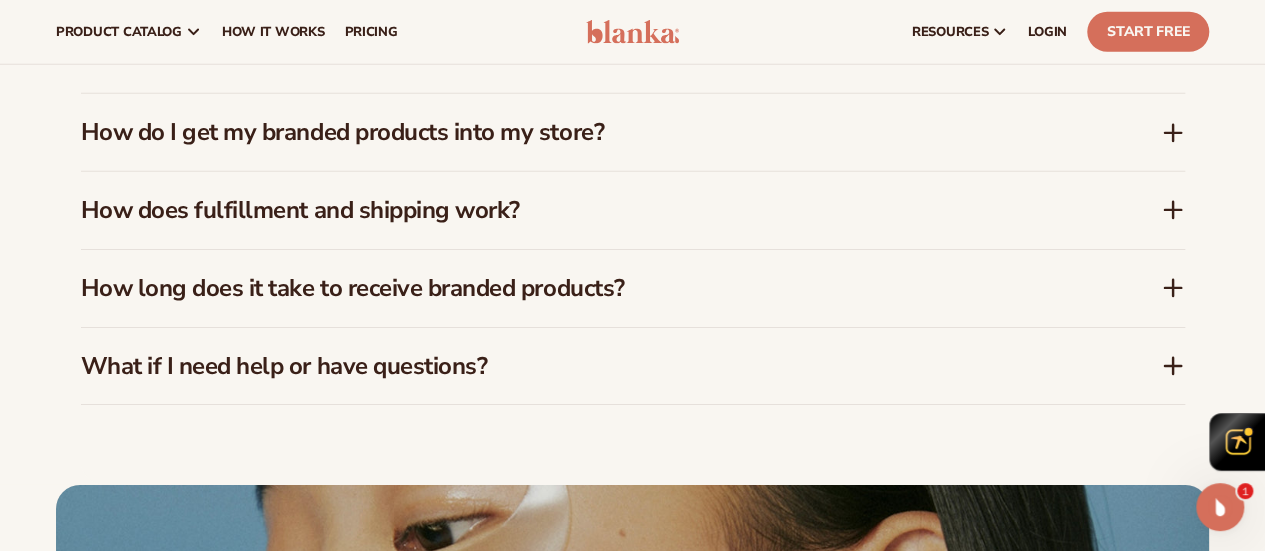 scroll, scrollTop: 2624, scrollLeft: 0, axis: vertical 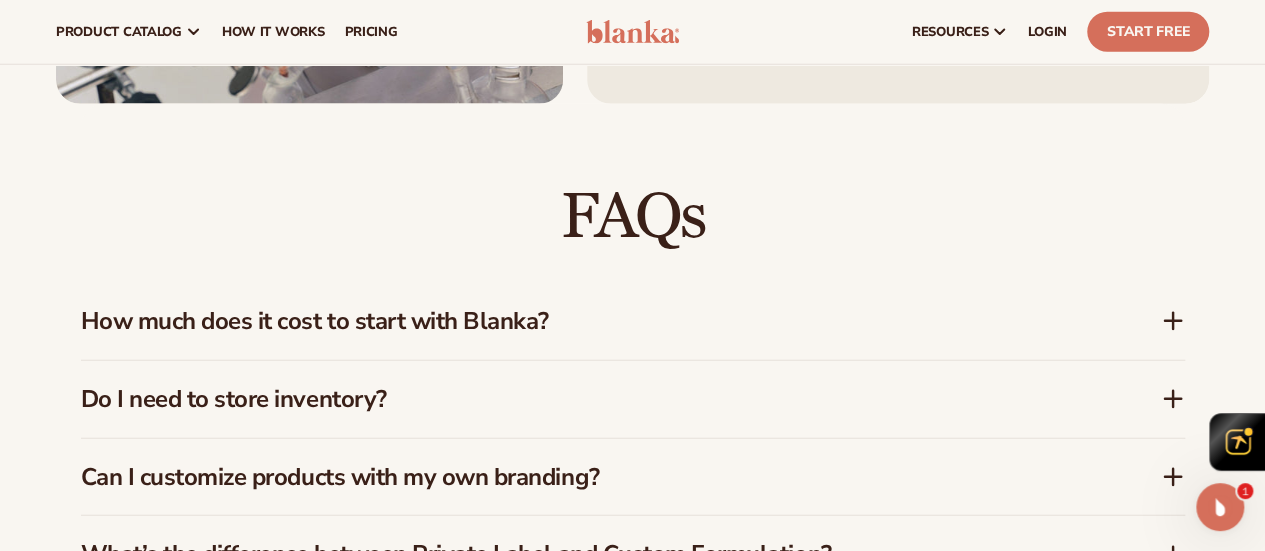 click on "How much does it cost to start with Blanka?" at bounding box center [633, 321] 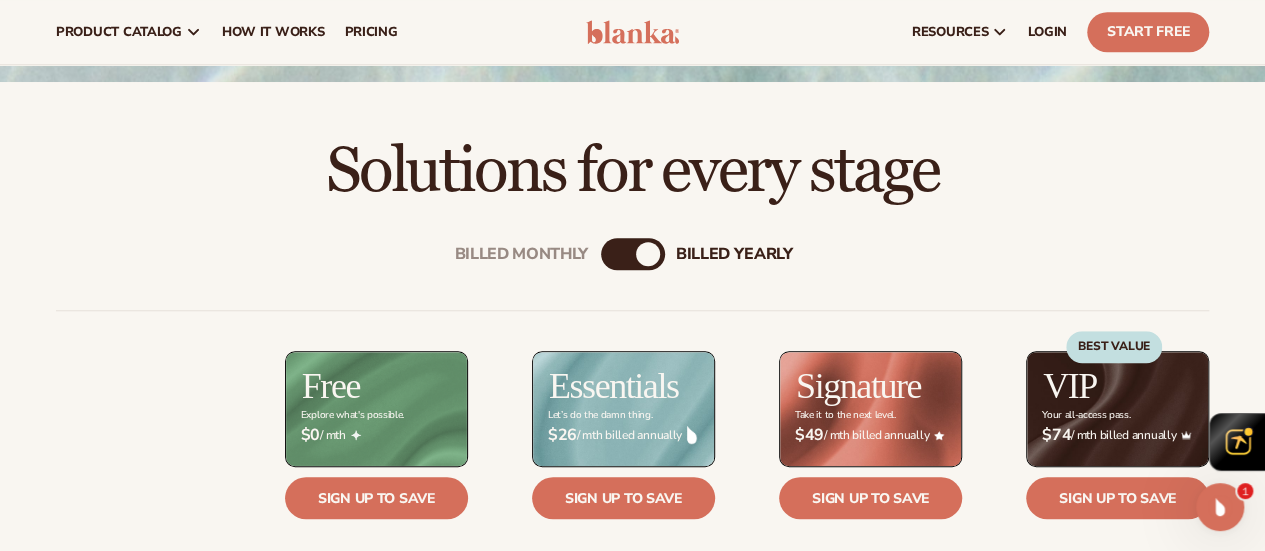 scroll, scrollTop: 0, scrollLeft: 0, axis: both 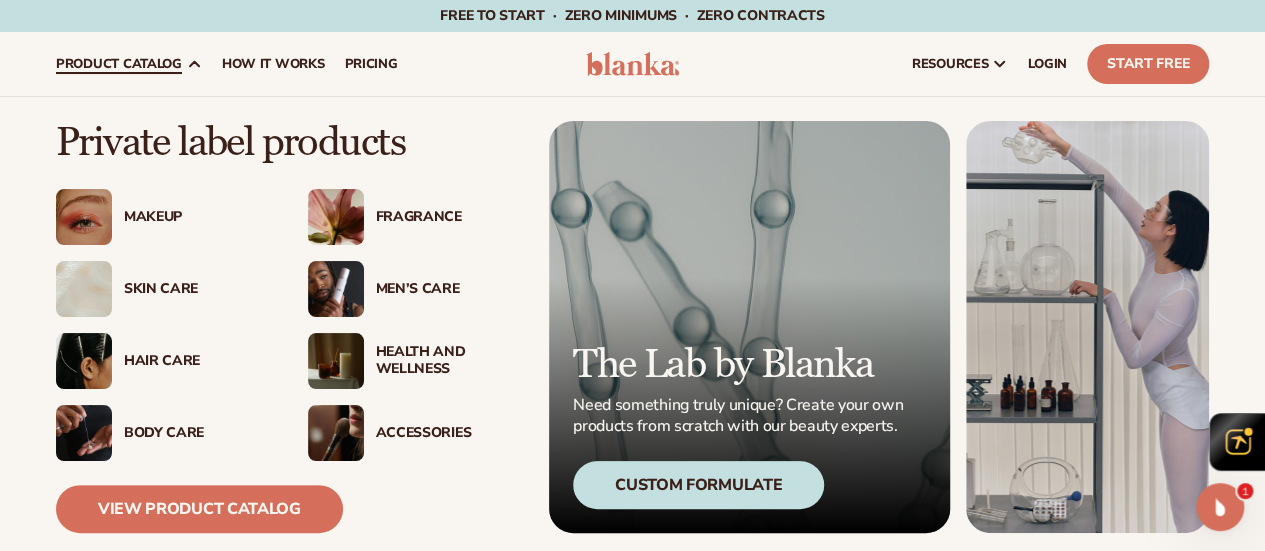 click on "Hair Care" at bounding box center [196, 361] 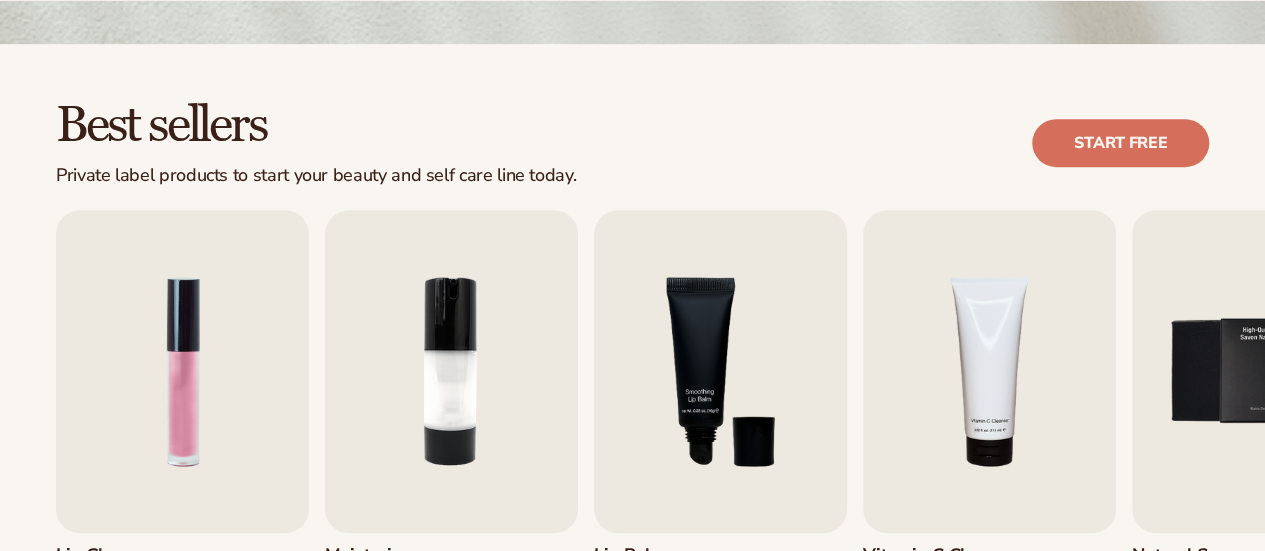 scroll, scrollTop: 800, scrollLeft: 0, axis: vertical 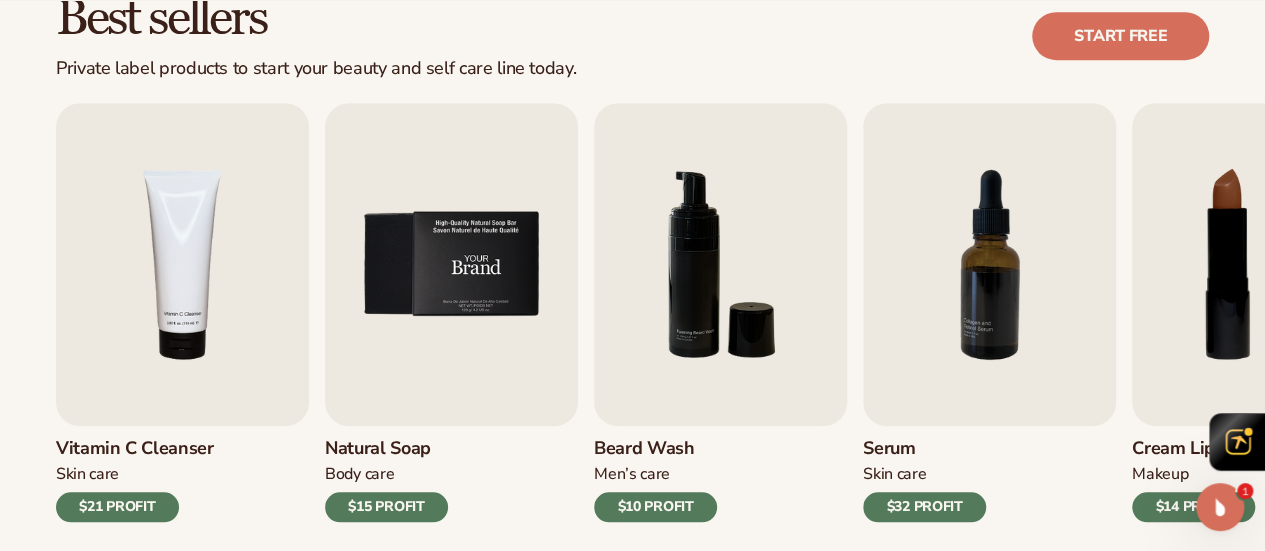 click at bounding box center (451, 264) 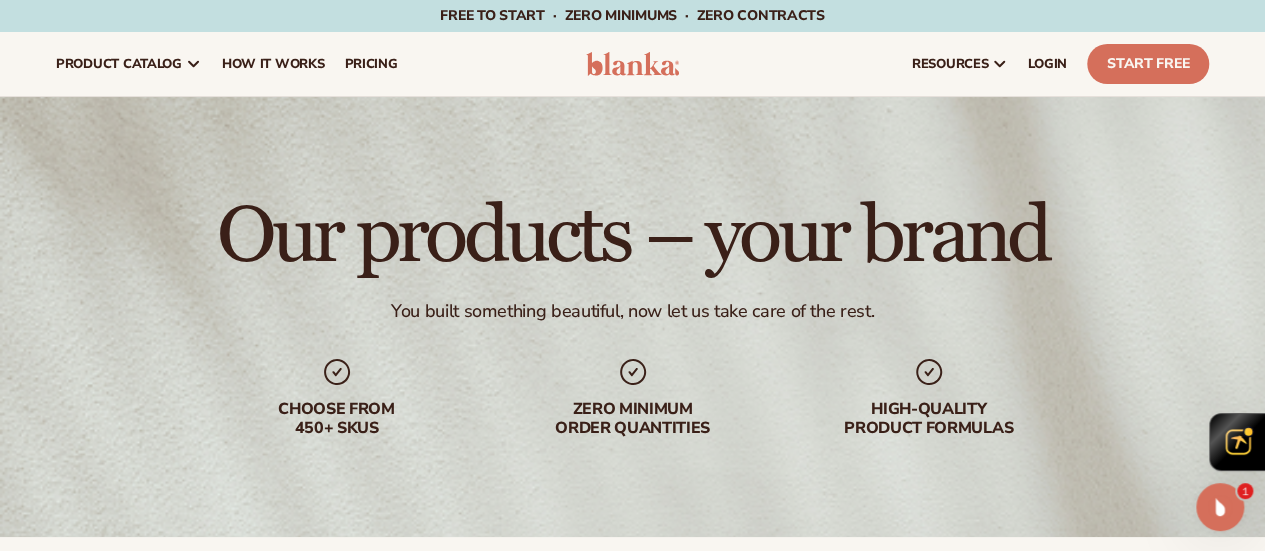 scroll, scrollTop: 0, scrollLeft: 0, axis: both 